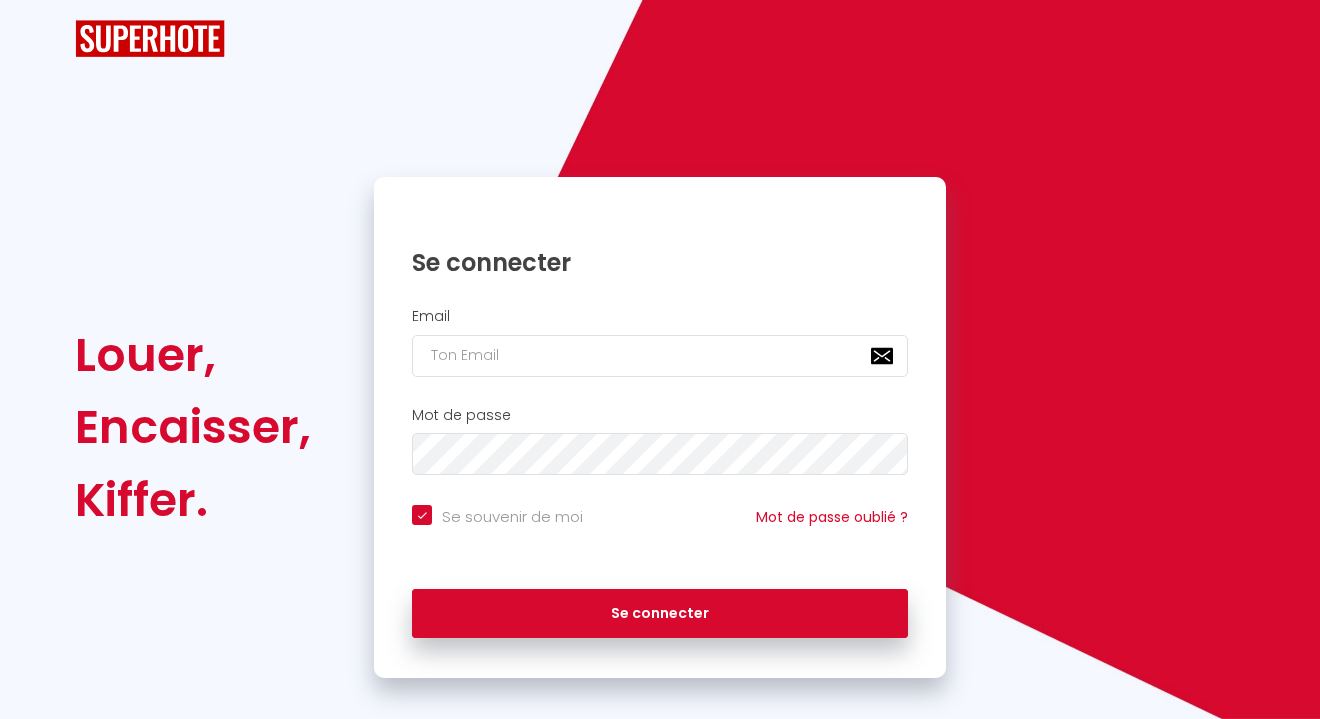 click at bounding box center [660, 356] 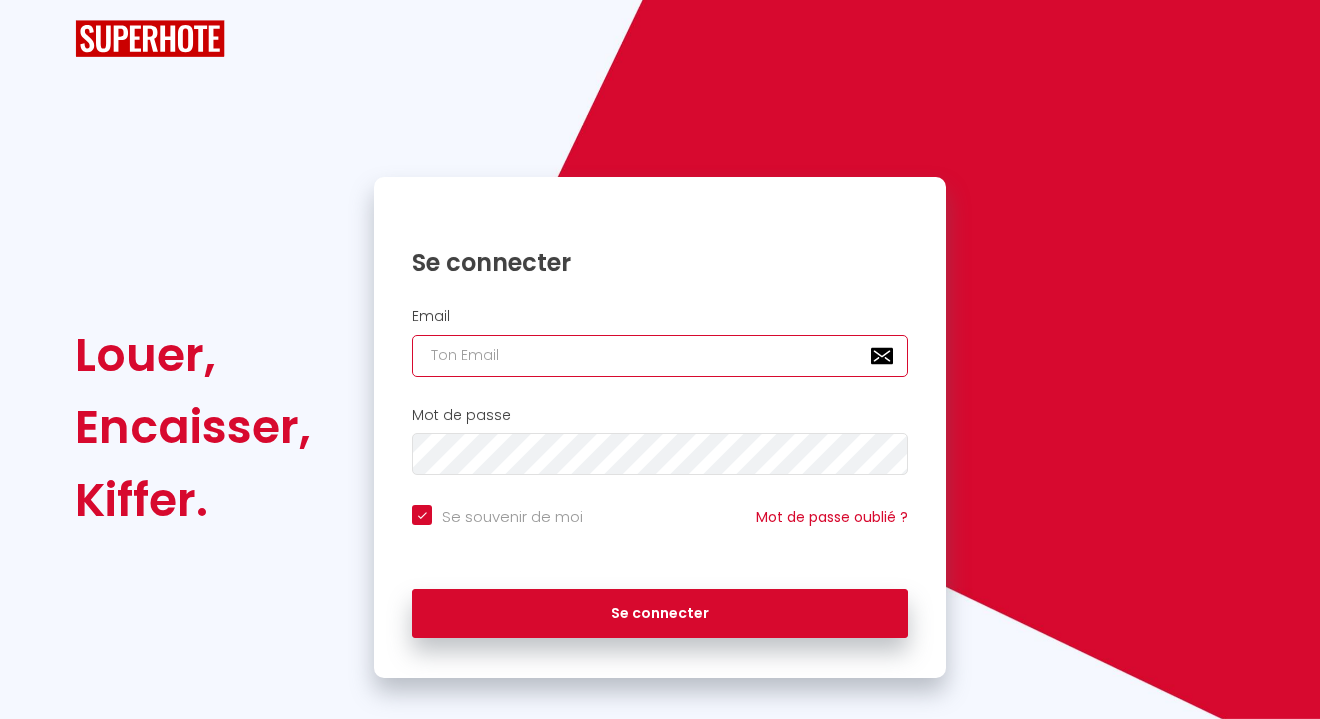 type on "[EMAIL_ADDRESS][DOMAIN_NAME]" 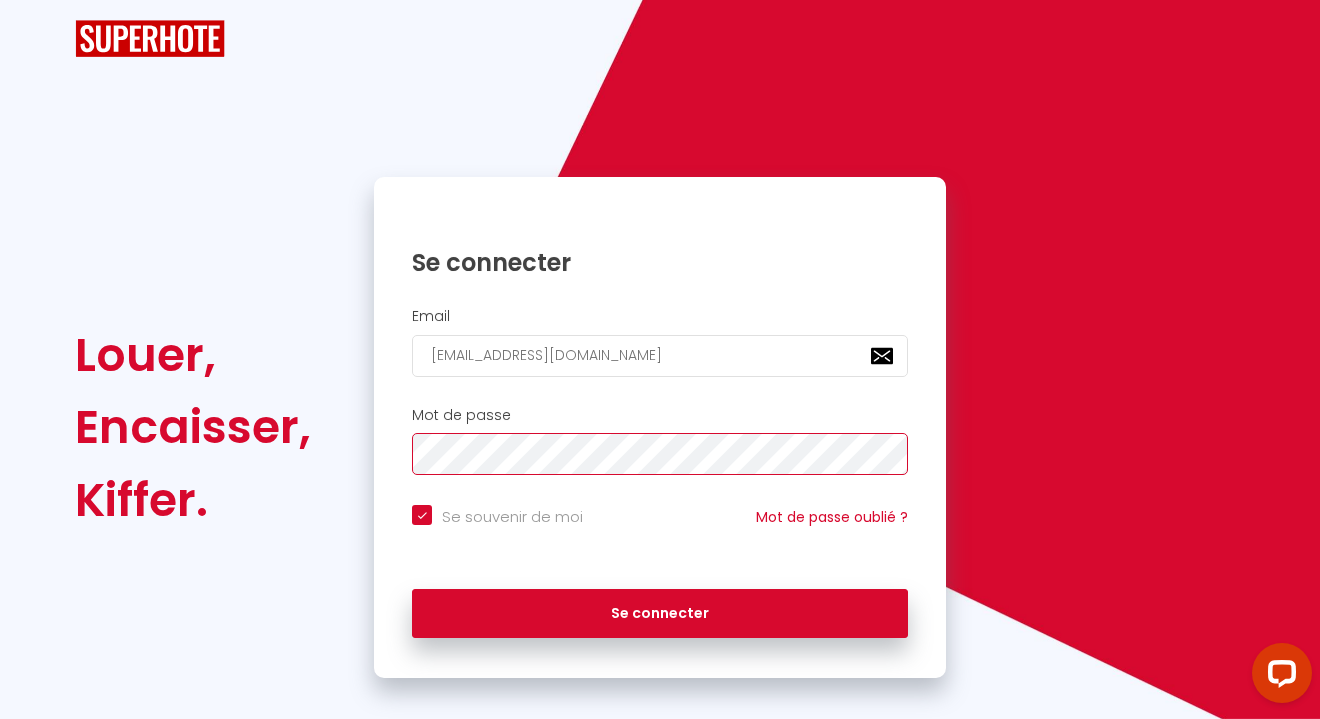scroll, scrollTop: 0, scrollLeft: 0, axis: both 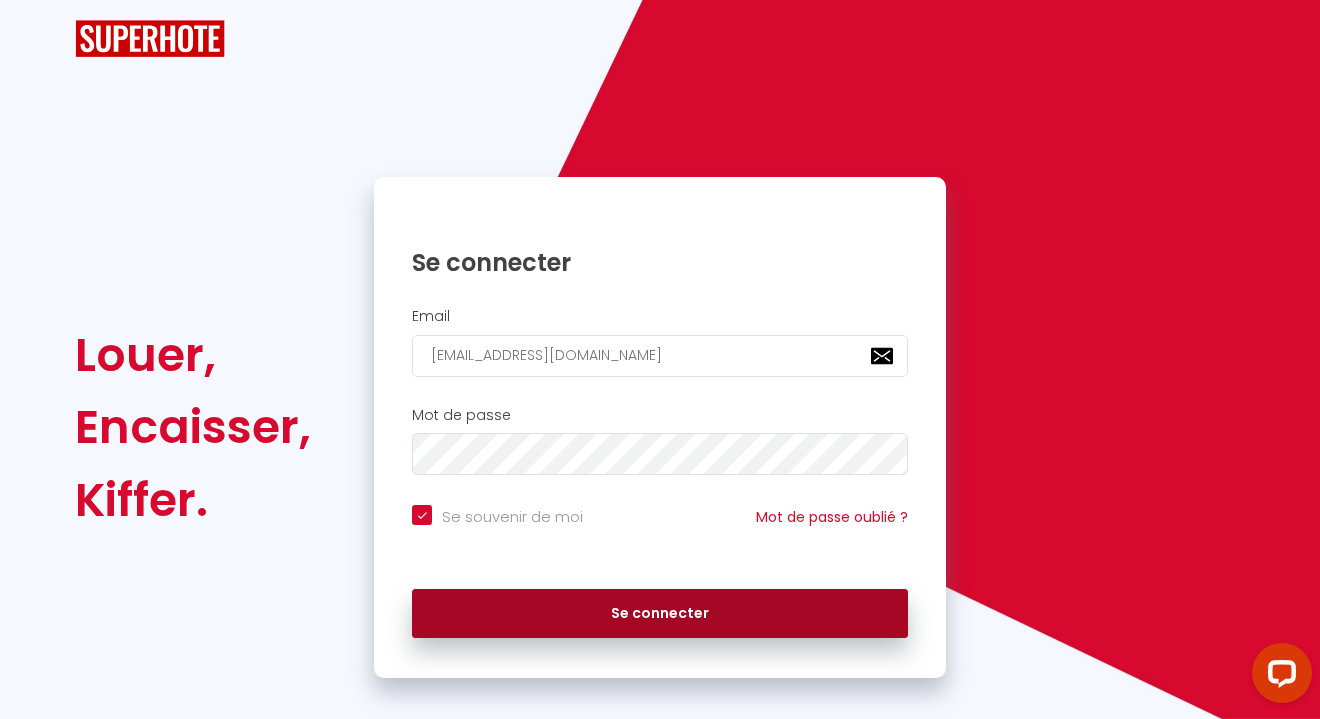 click on "Se connecter" at bounding box center (660, 614) 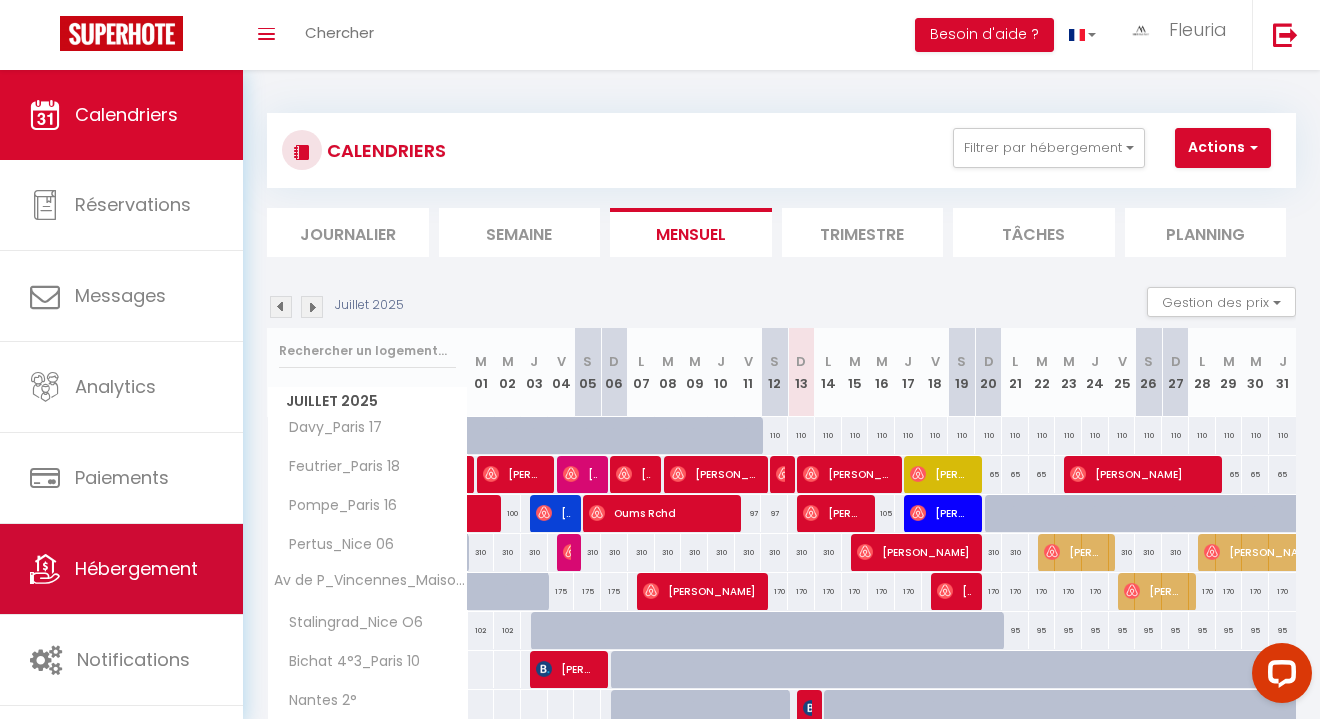 click on "Hébergement" at bounding box center [136, 568] 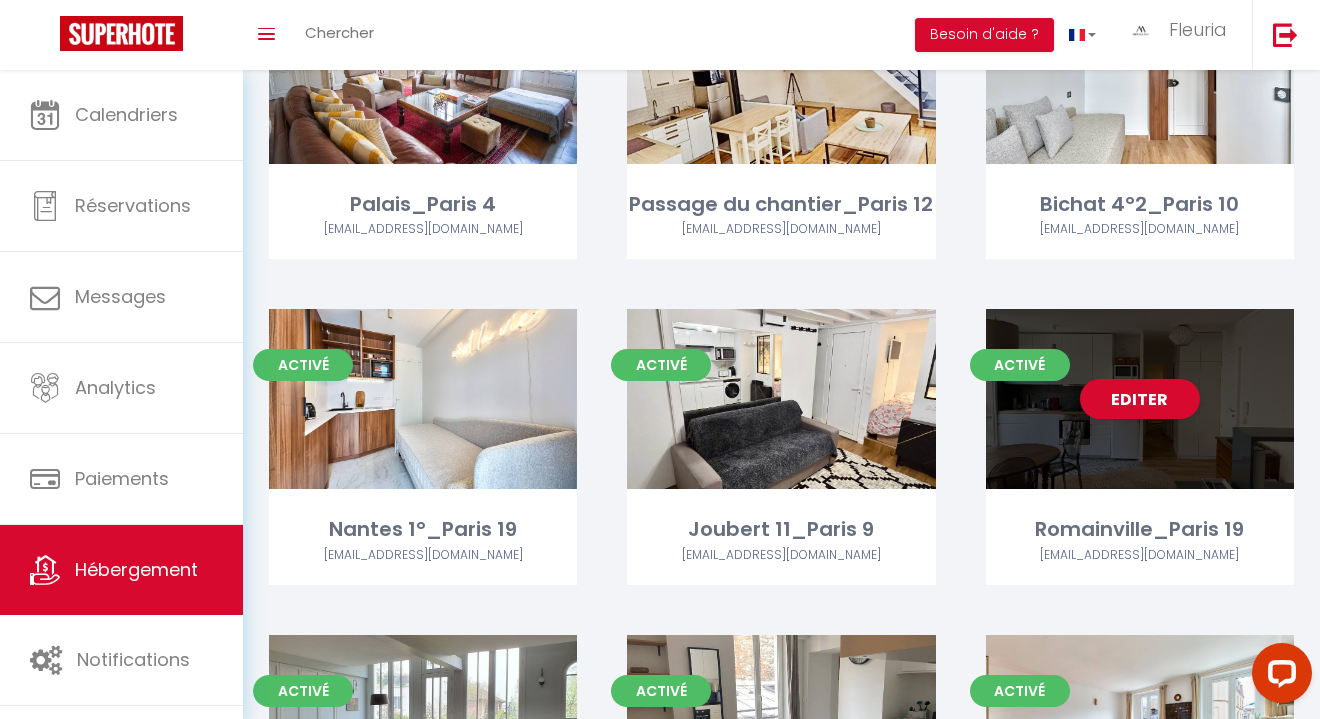 scroll, scrollTop: 1647, scrollLeft: 0, axis: vertical 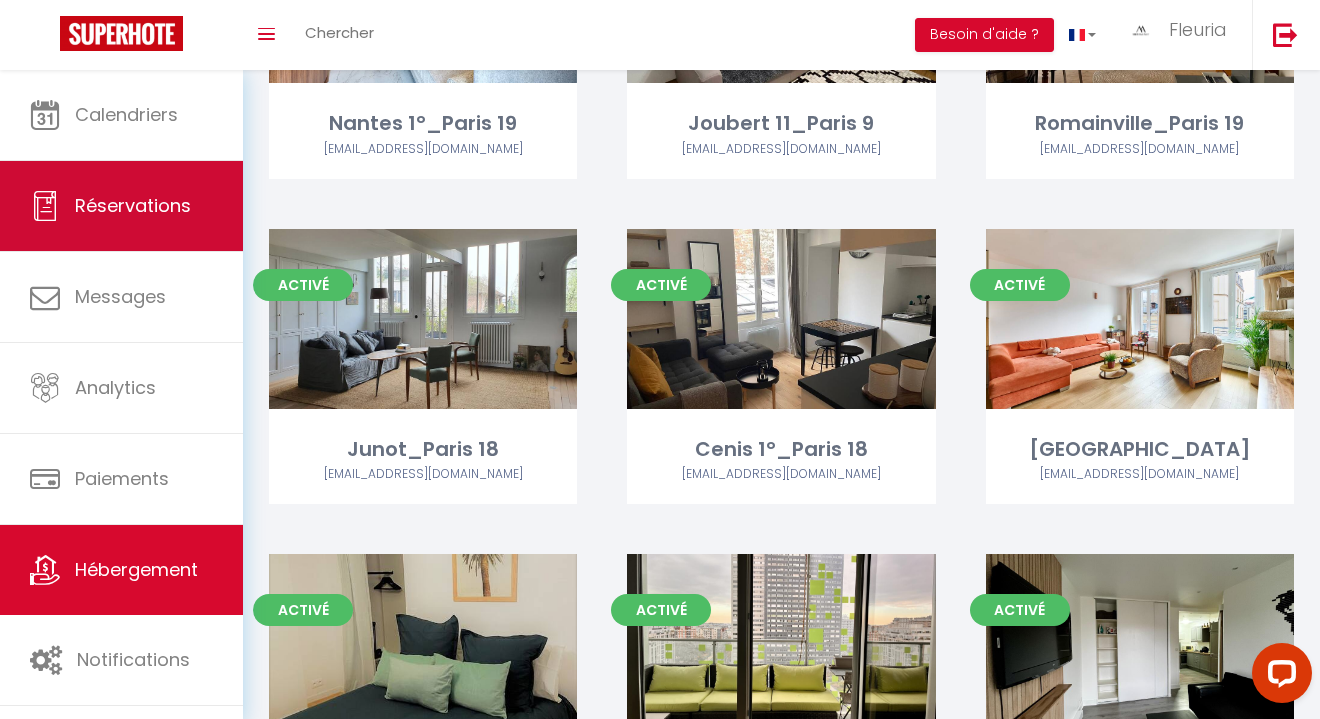 click on "Réservations" at bounding box center (121, 206) 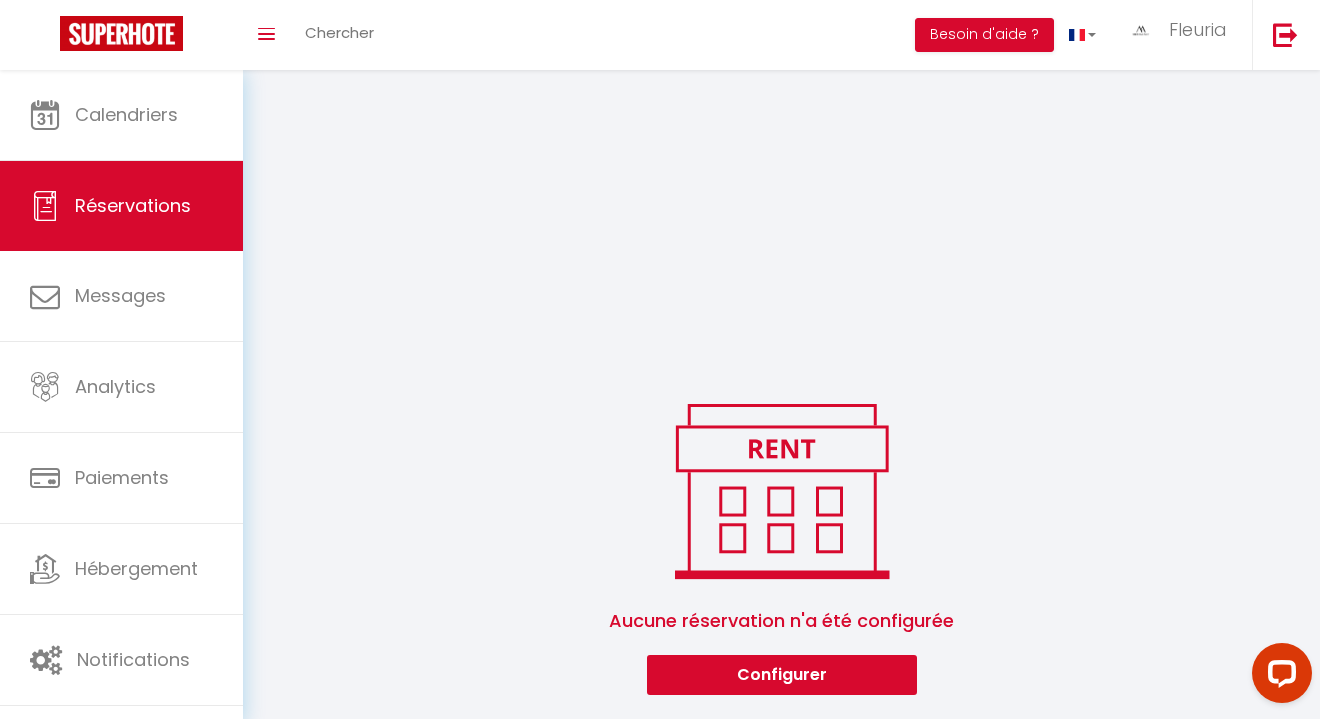 scroll, scrollTop: 318, scrollLeft: 0, axis: vertical 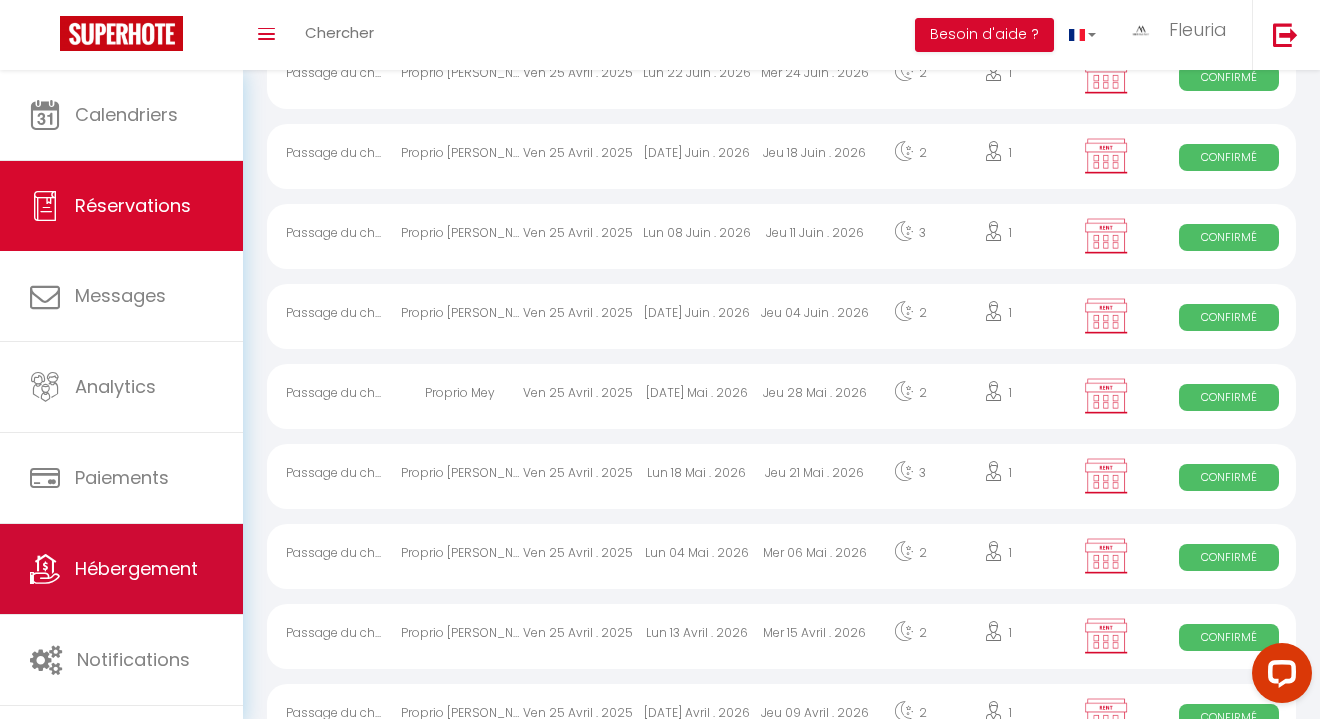 click on "Hébergement" at bounding box center [136, 568] 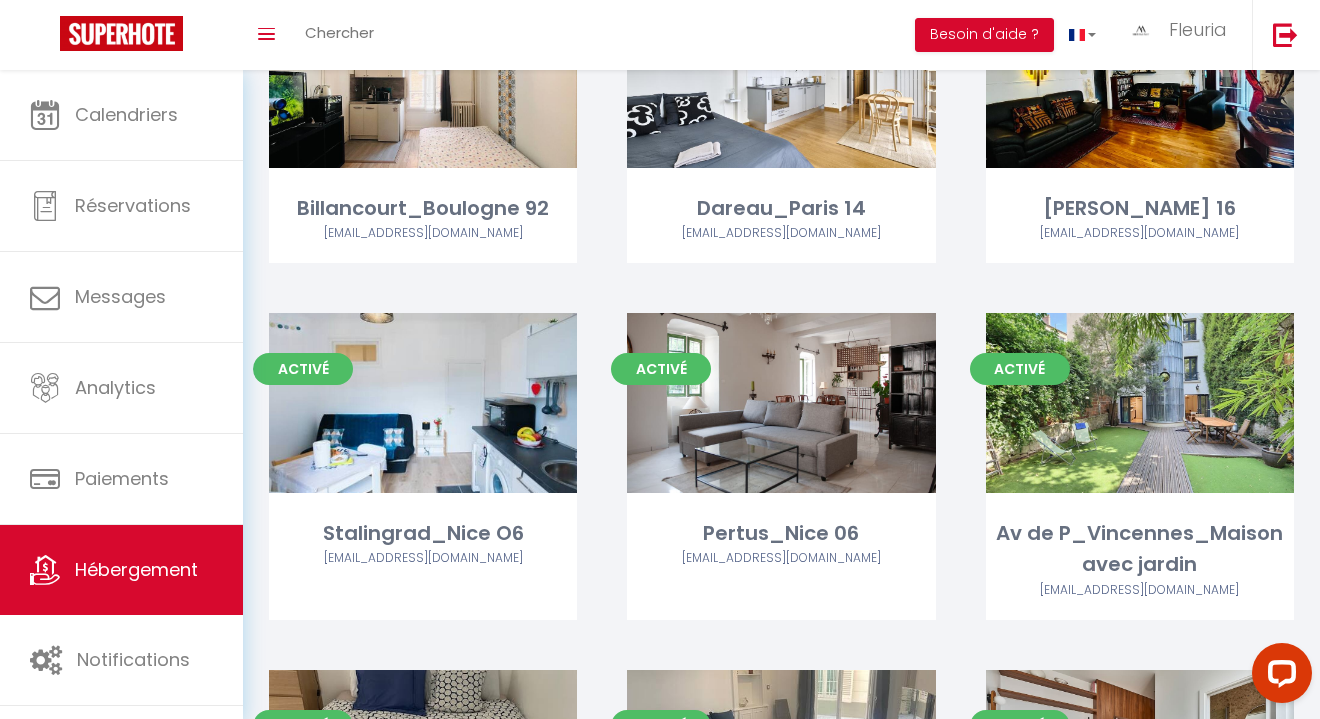 scroll, scrollTop: 4229, scrollLeft: 0, axis: vertical 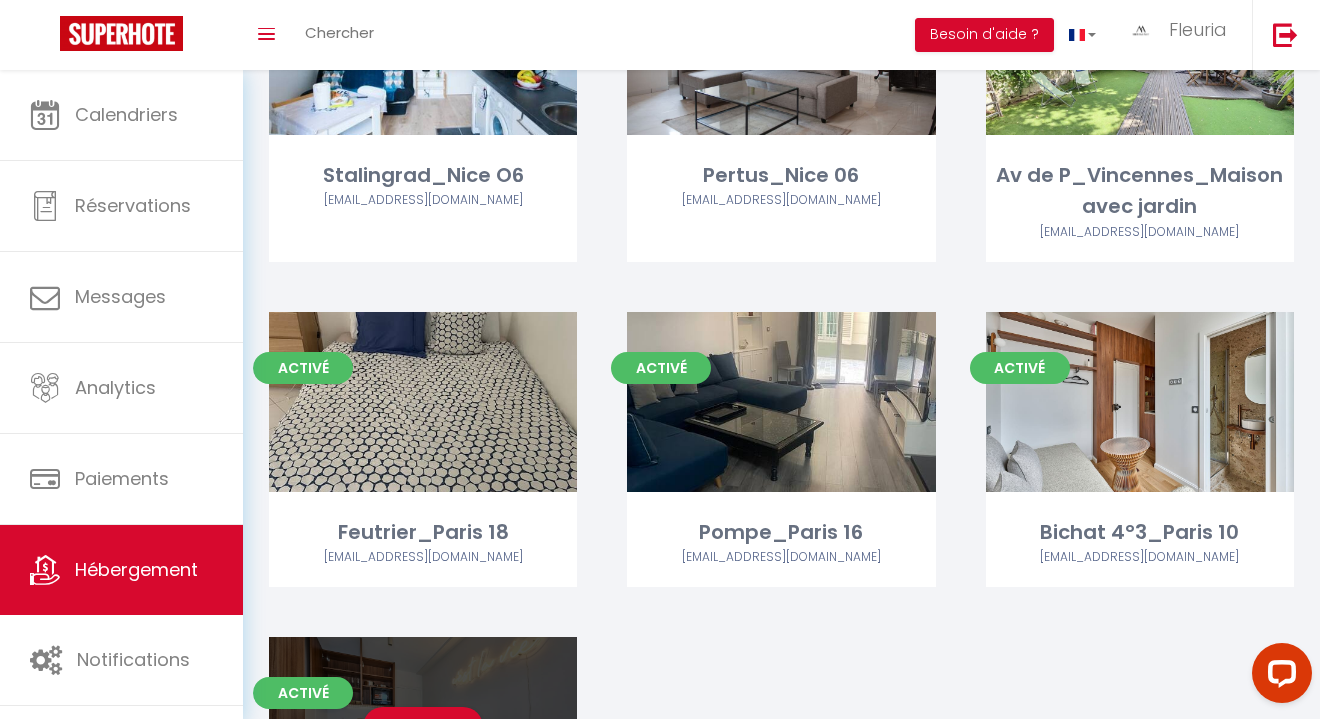 click on "Editer" at bounding box center (423, 727) 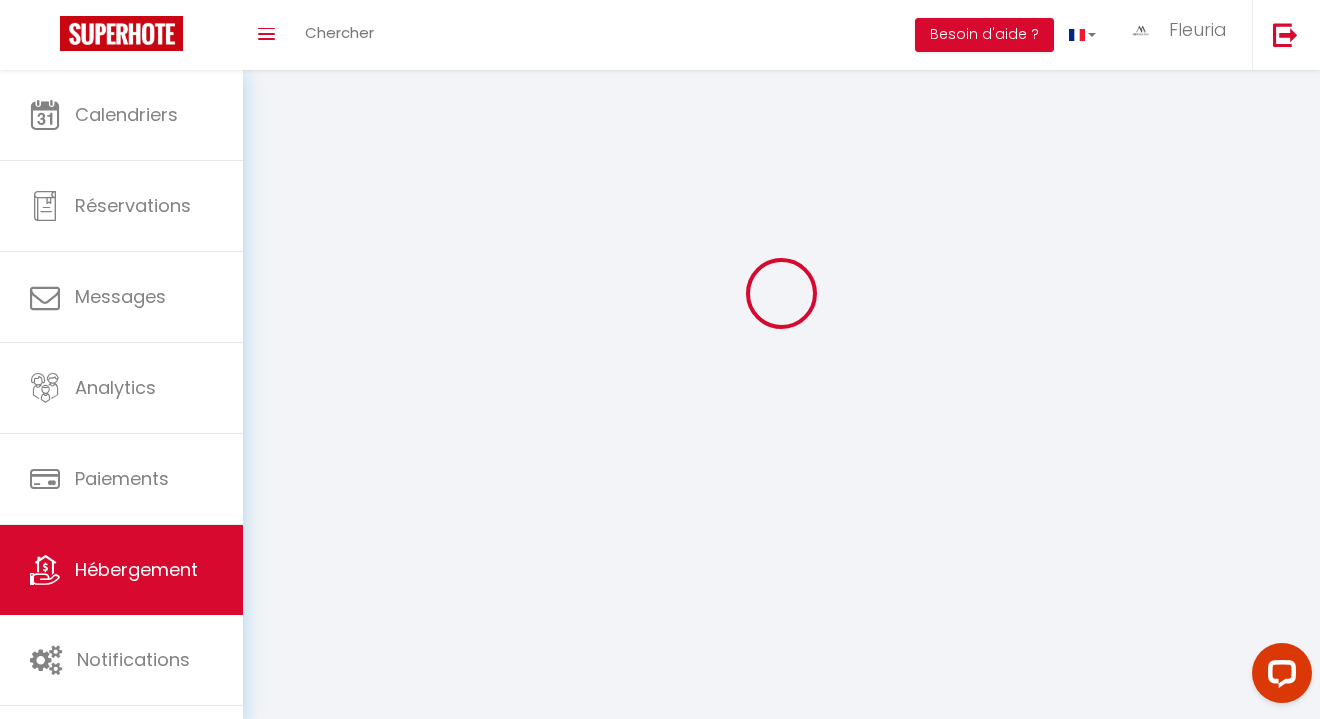 scroll, scrollTop: 0, scrollLeft: 0, axis: both 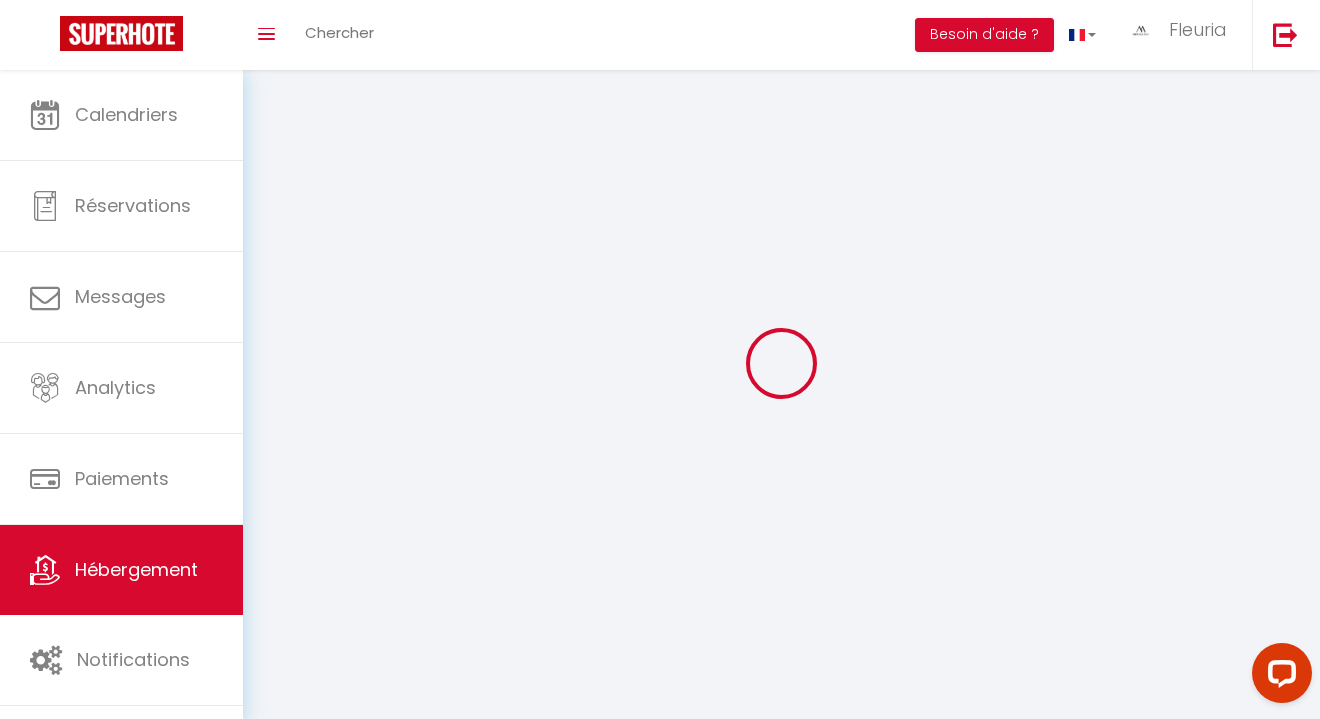 select 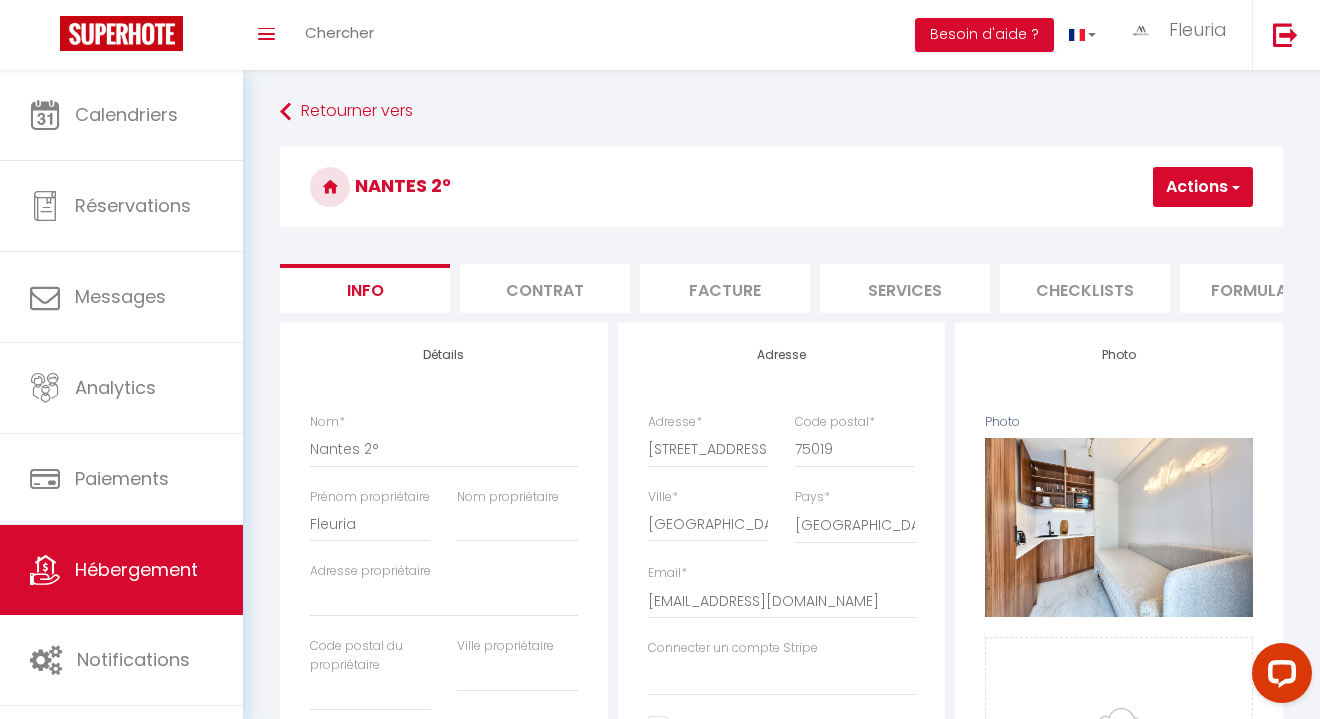 select 